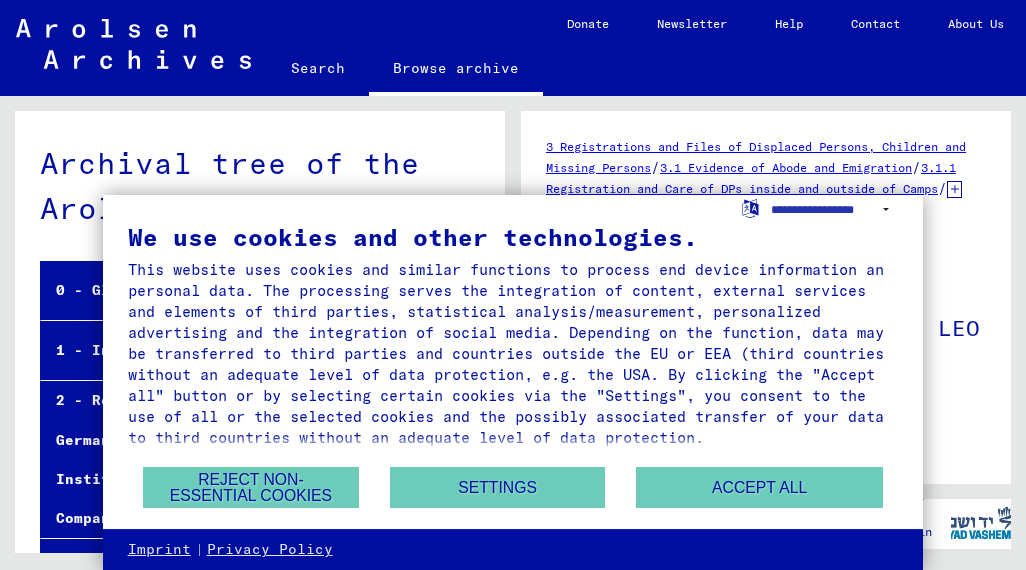 scroll, scrollTop: 0, scrollLeft: 0, axis: both 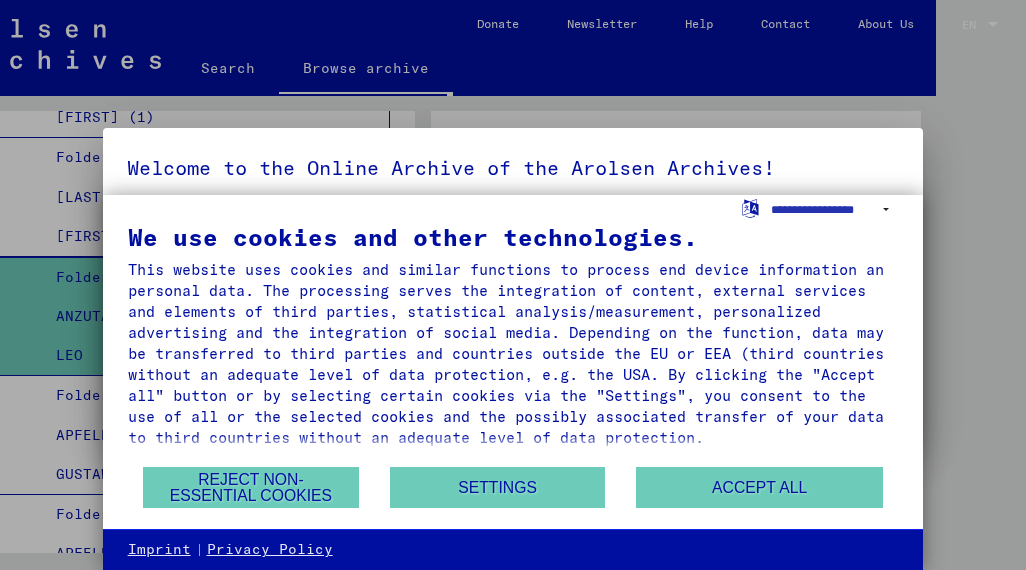 click on "terms of use" at bounding box center [208, 228] 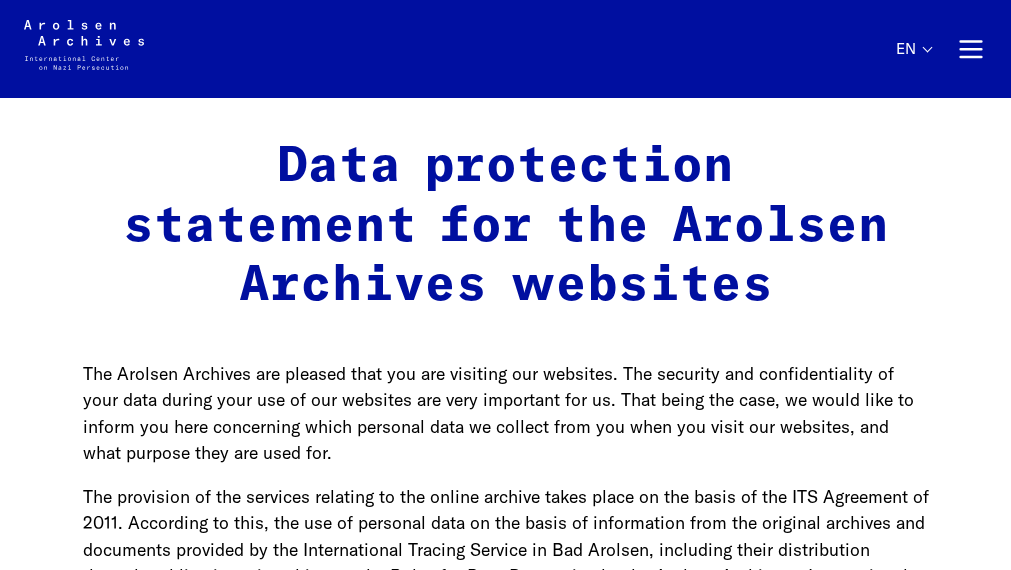 scroll, scrollTop: 0, scrollLeft: 0, axis: both 